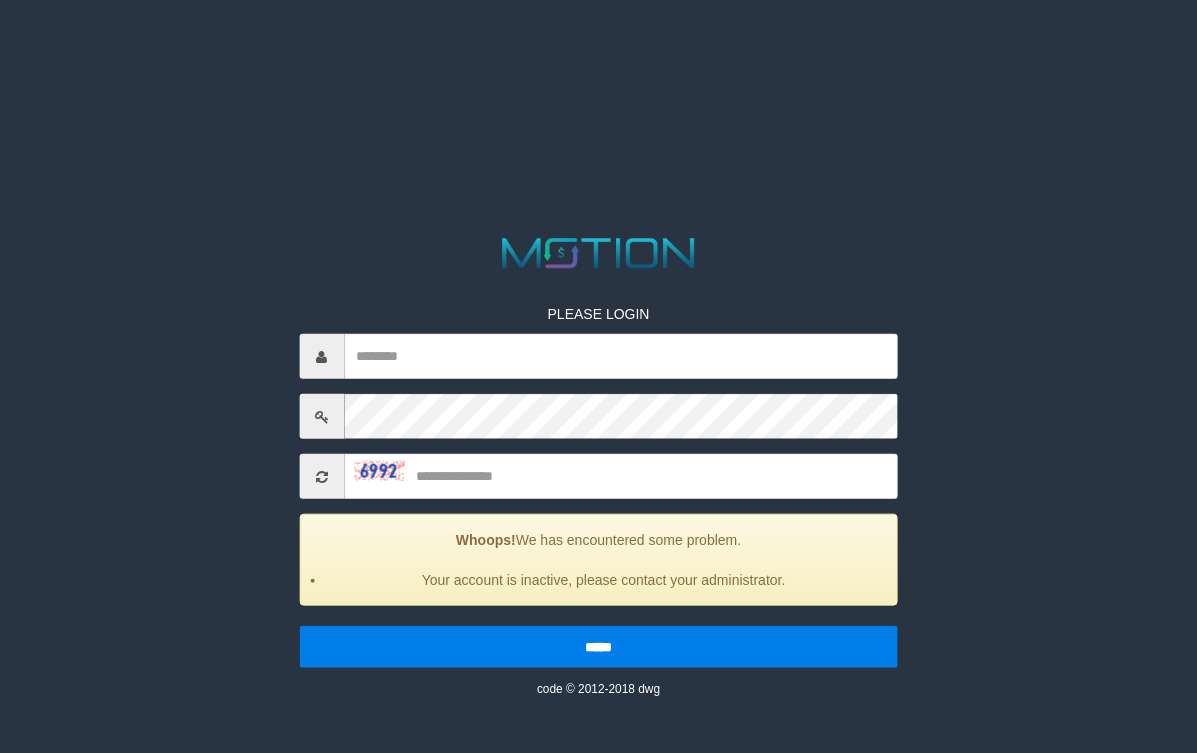 scroll, scrollTop: 0, scrollLeft: 0, axis: both 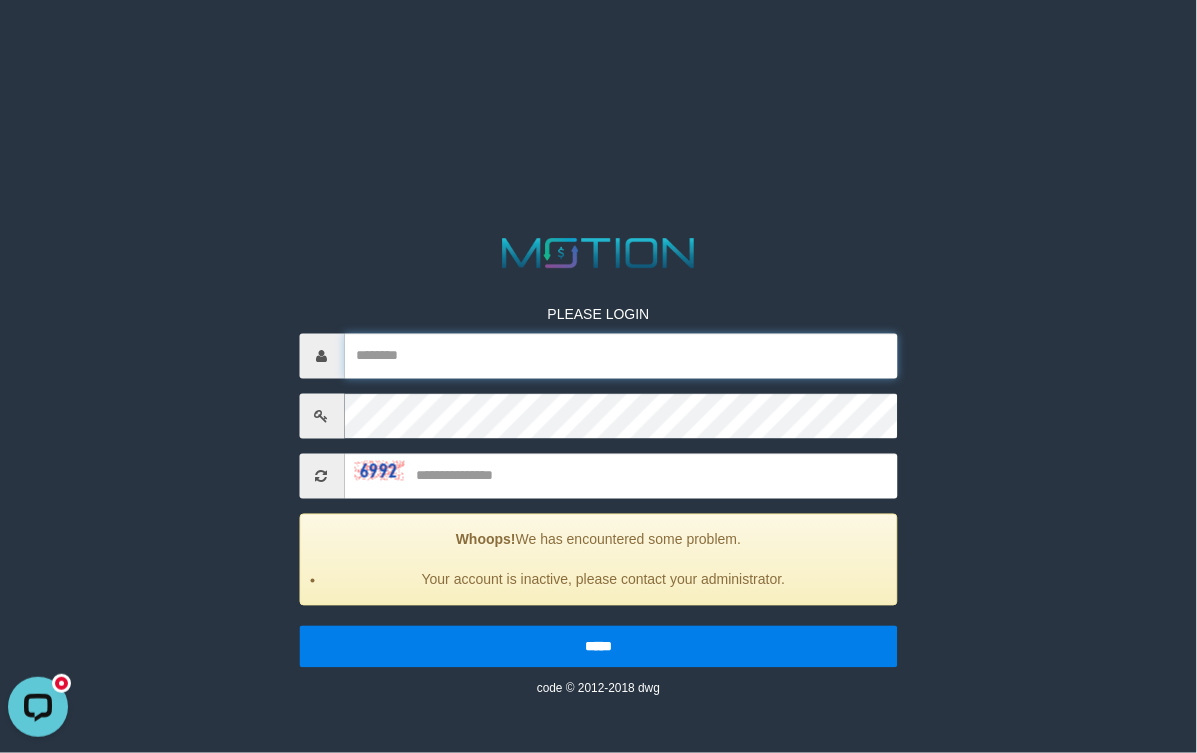 type on "*****" 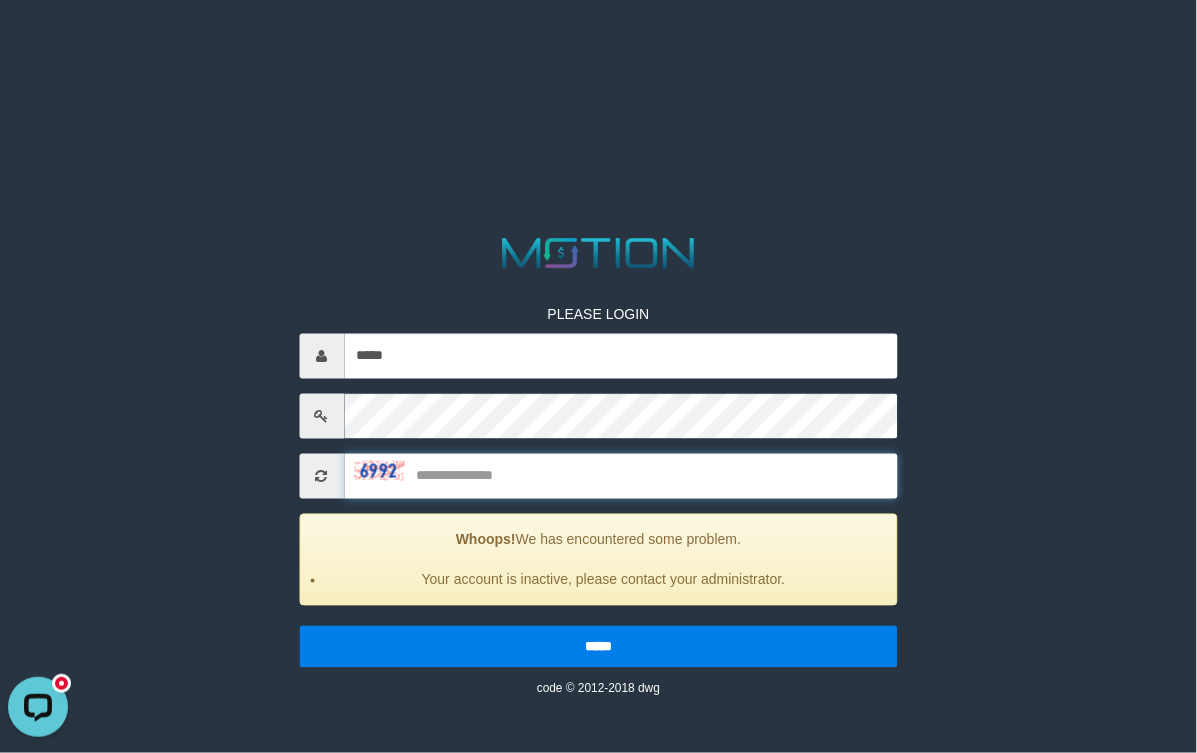 click at bounding box center [621, 476] 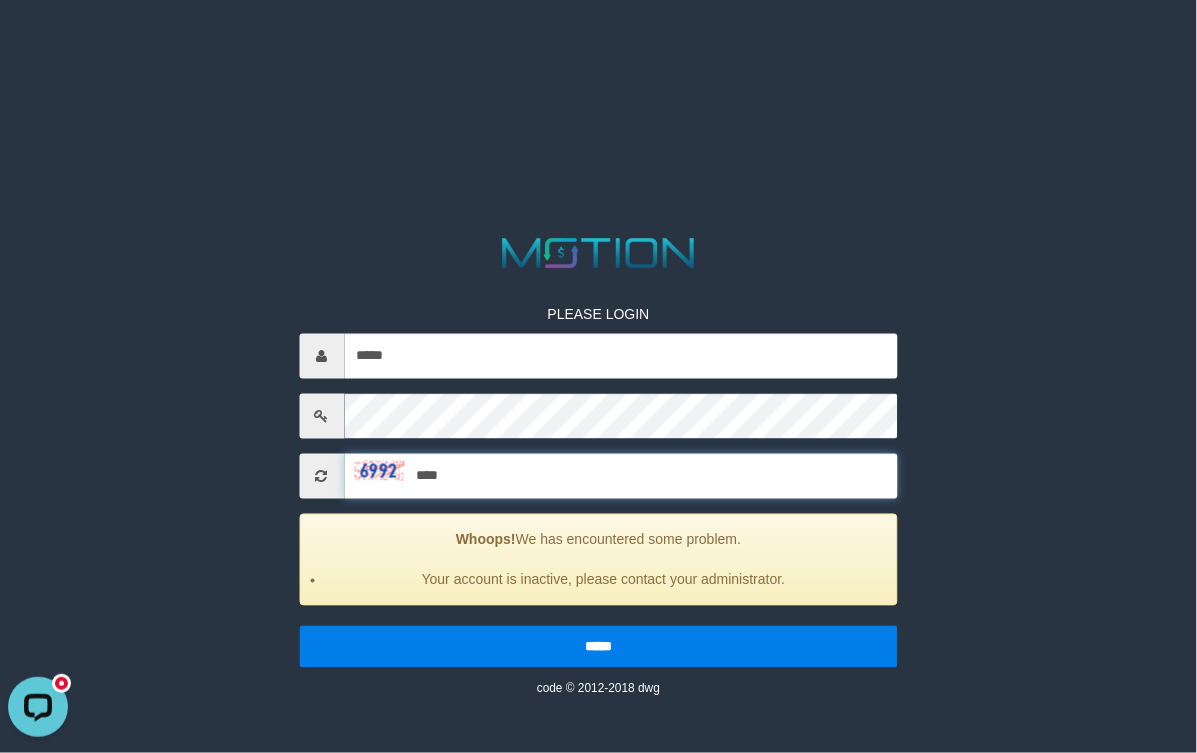 type on "****" 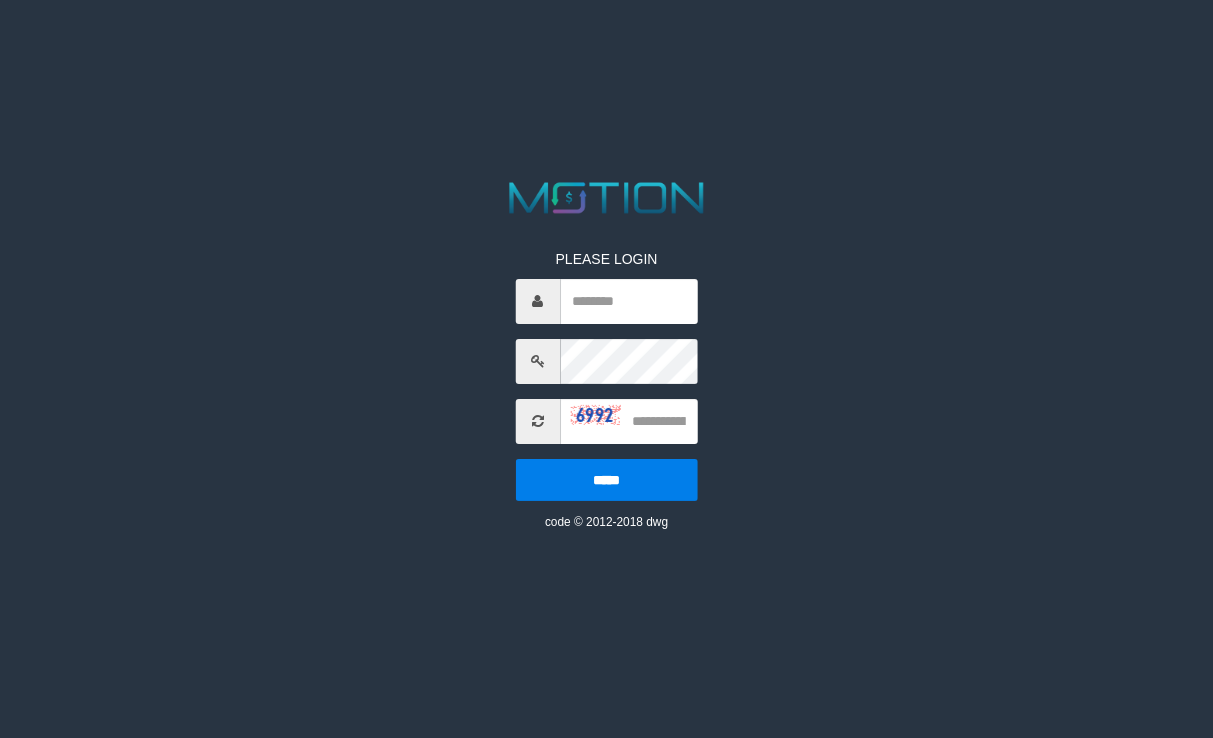 scroll, scrollTop: 0, scrollLeft: 0, axis: both 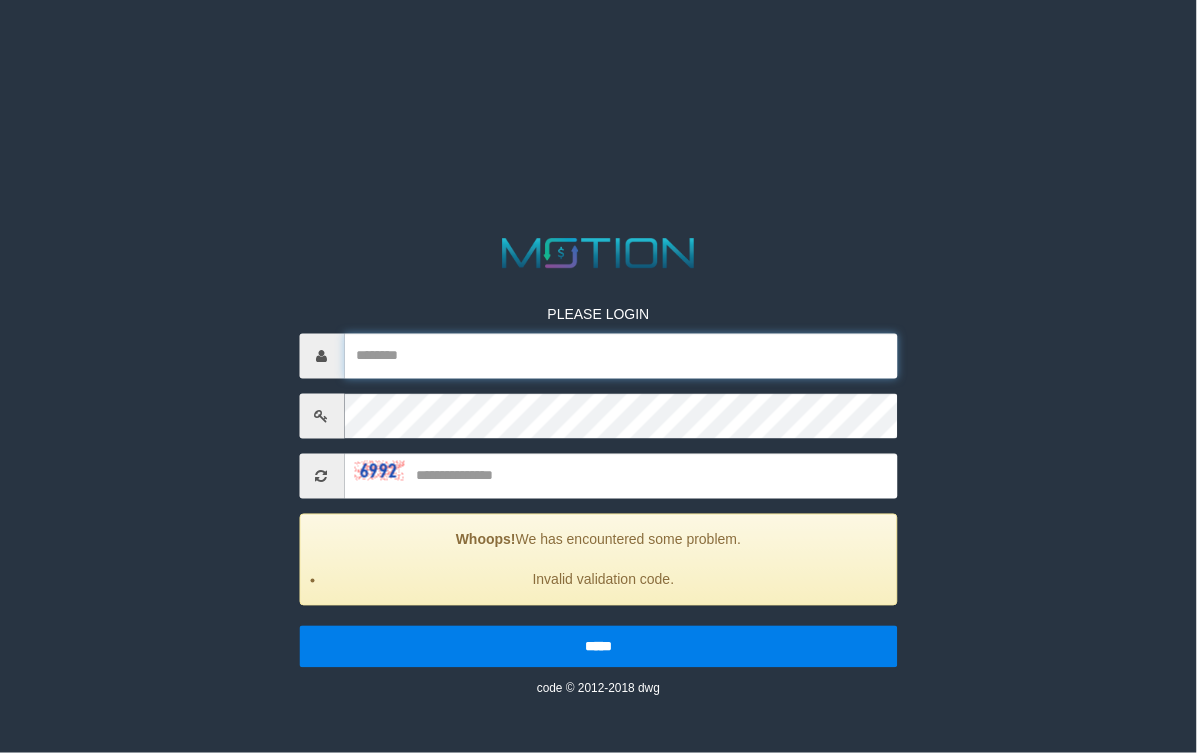 type on "*****" 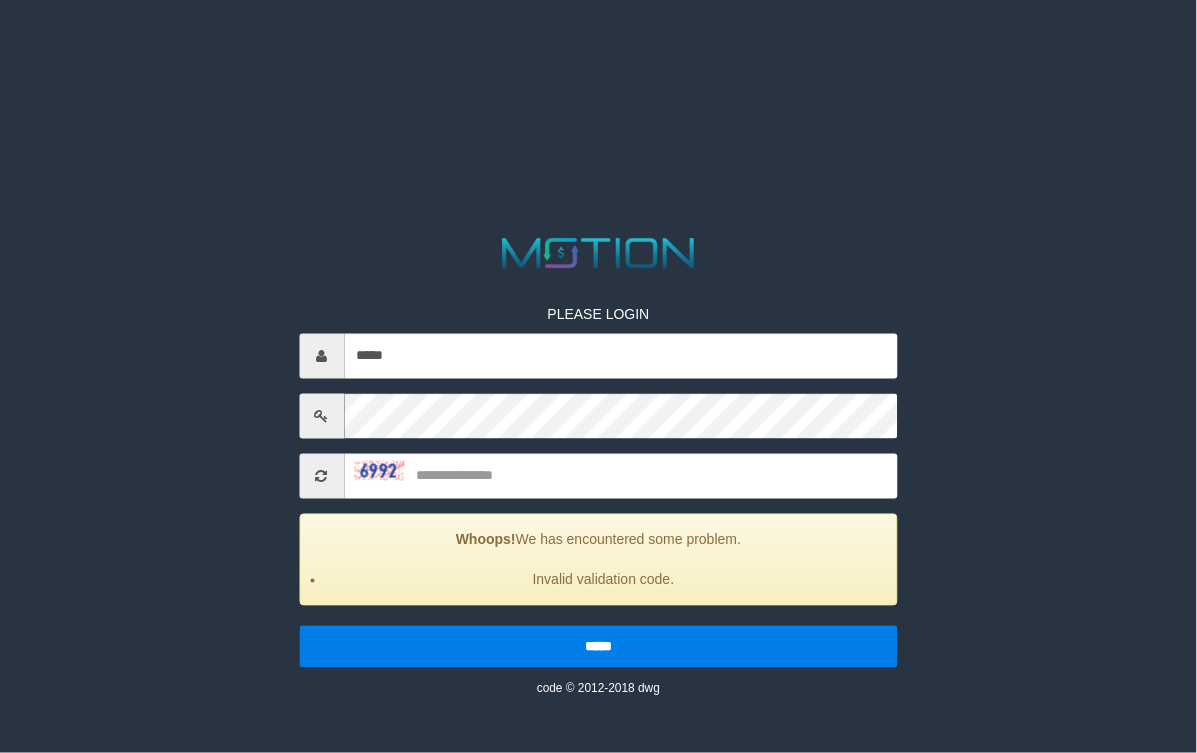 click on "PLEASE LOGIN
*****
Whoops!  We has encountered some problem.
Invalid validation code.
*****
code © [YEAR]-[YEAR] dwg" at bounding box center (598, 486) 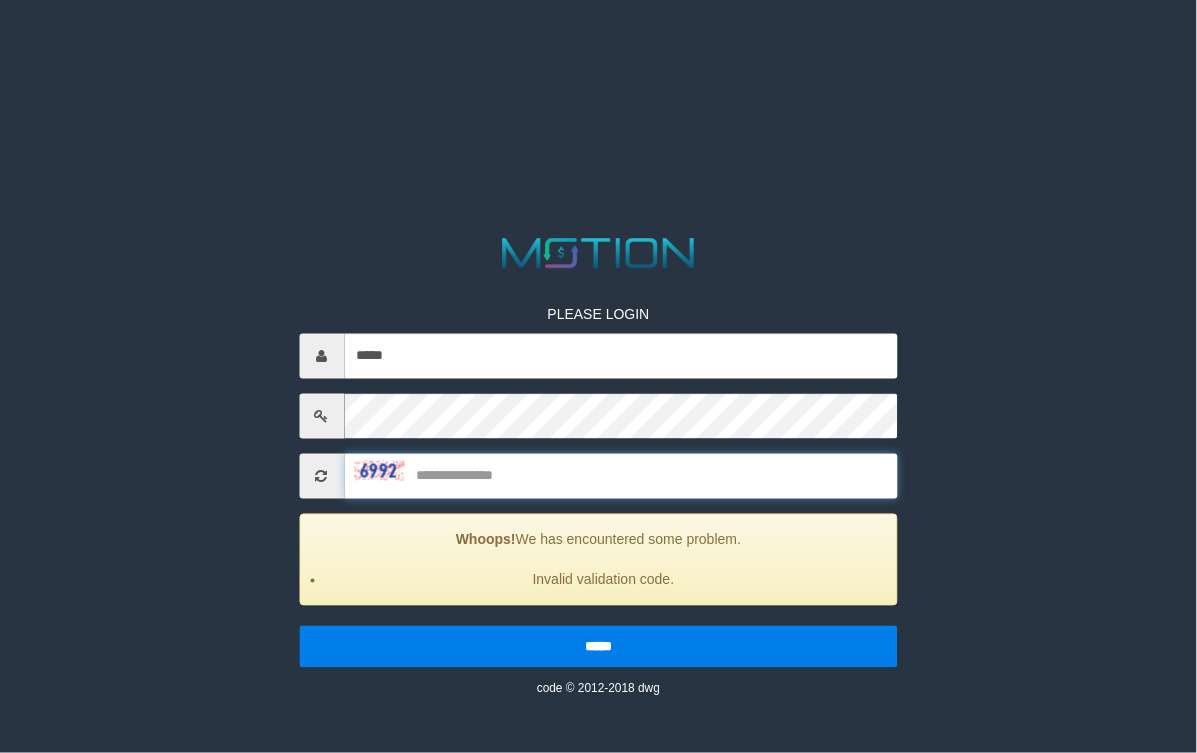 click at bounding box center [621, 476] 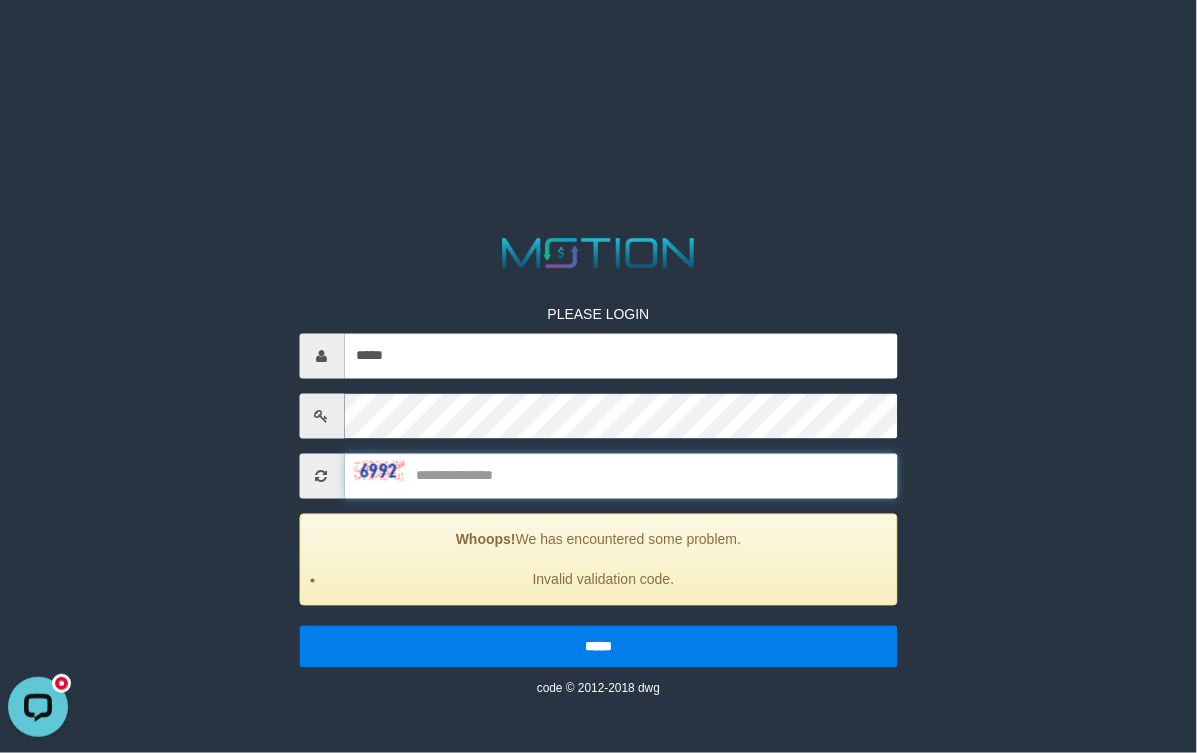 scroll, scrollTop: 0, scrollLeft: 0, axis: both 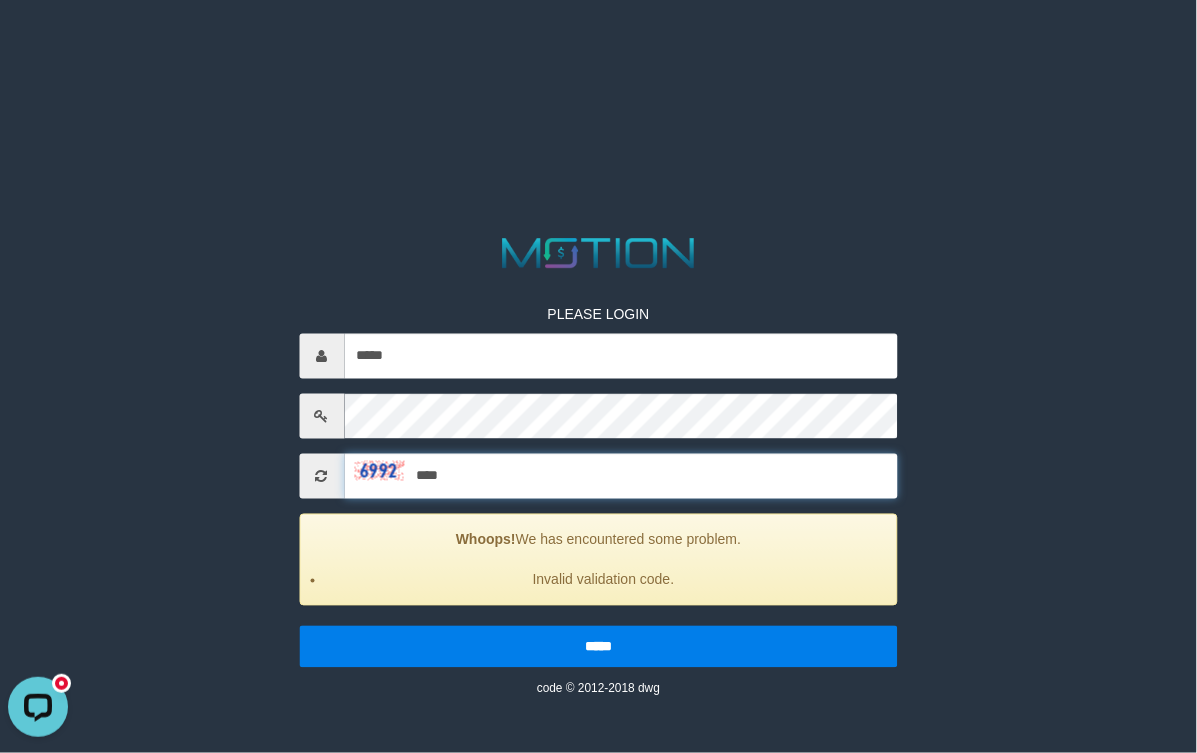 type on "****" 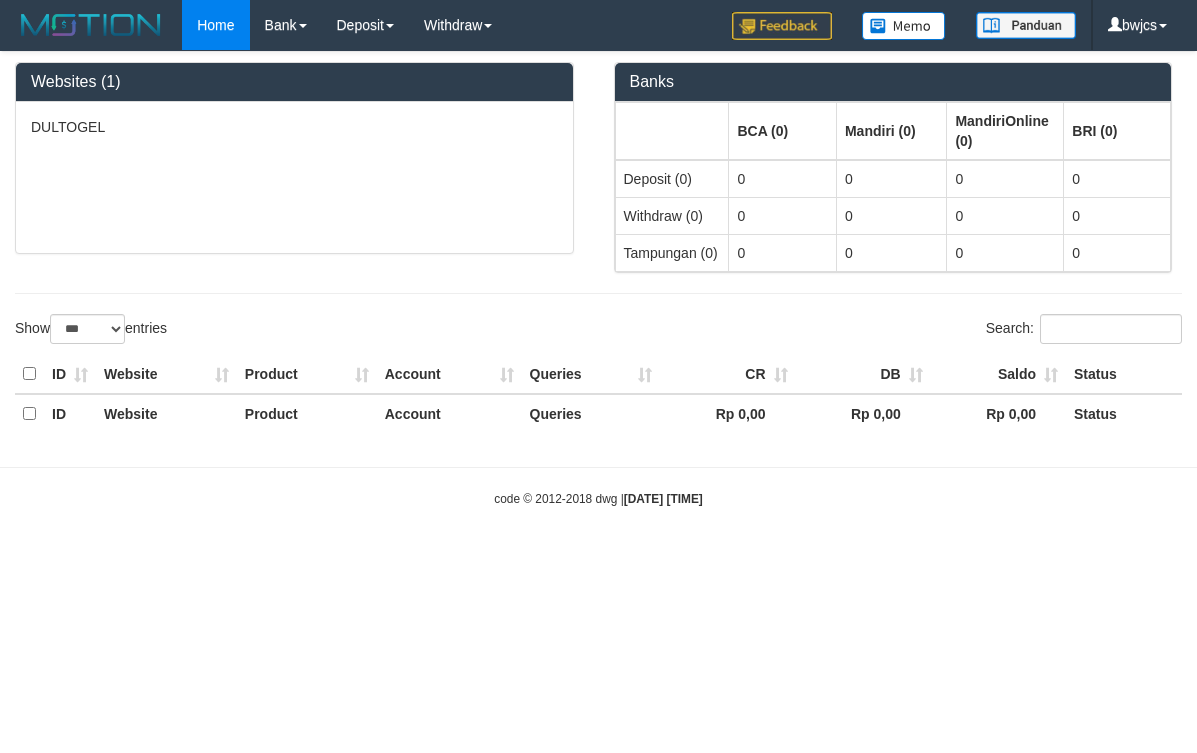 select on "***" 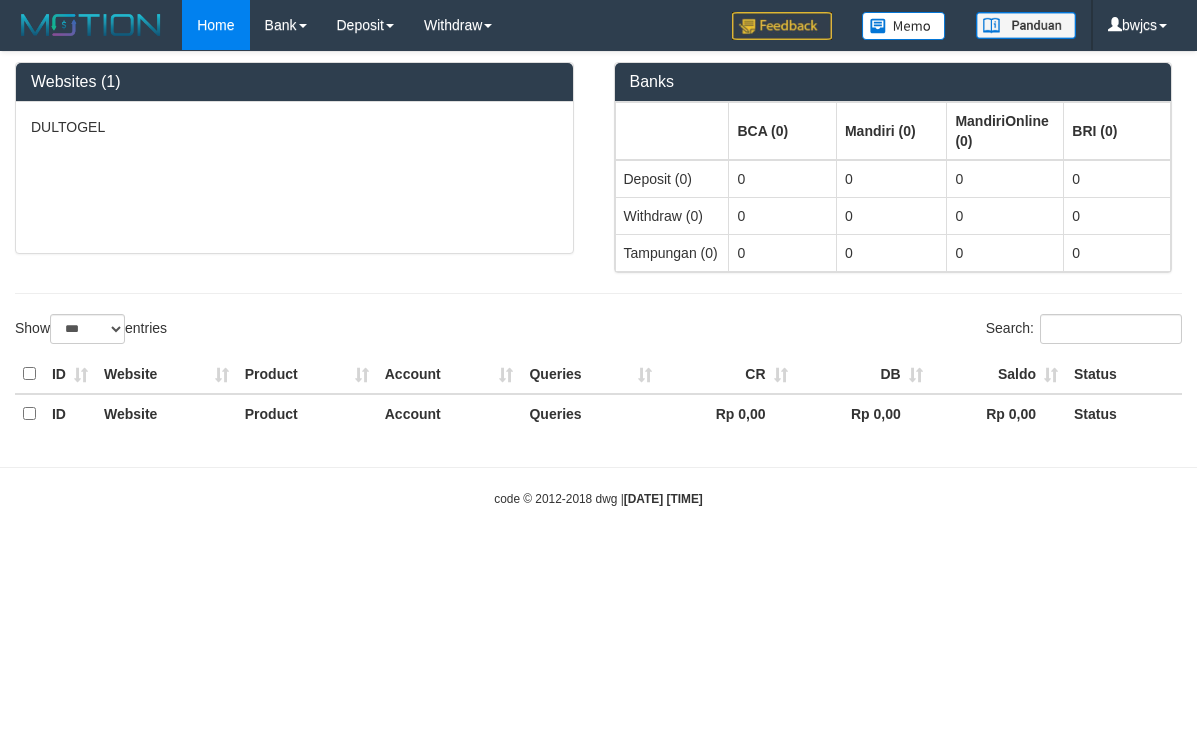 scroll, scrollTop: 0, scrollLeft: 0, axis: both 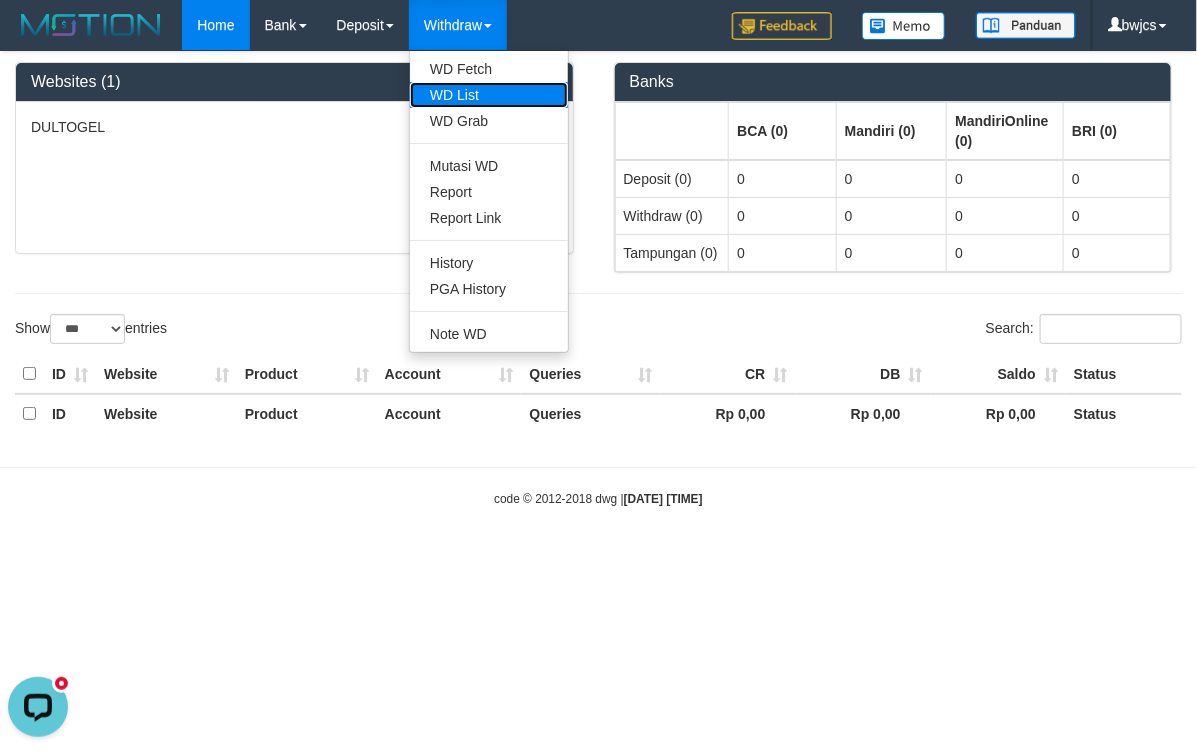 click on "WD List" at bounding box center (489, 95) 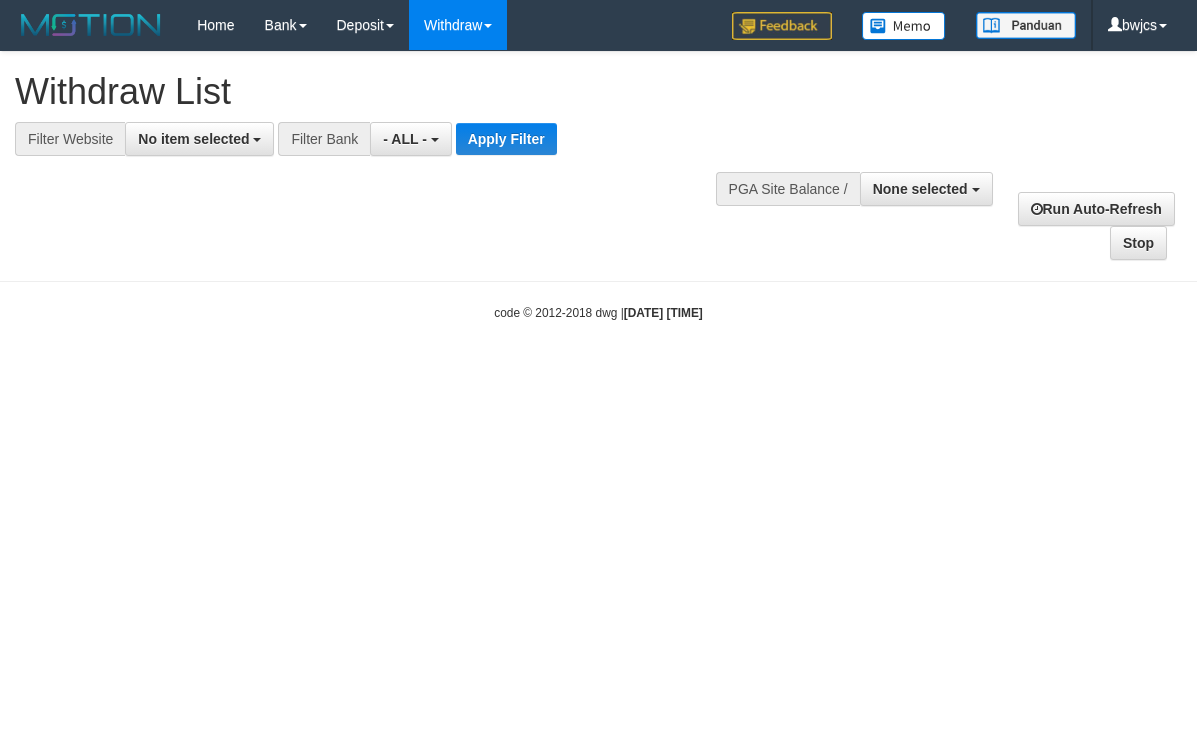 select 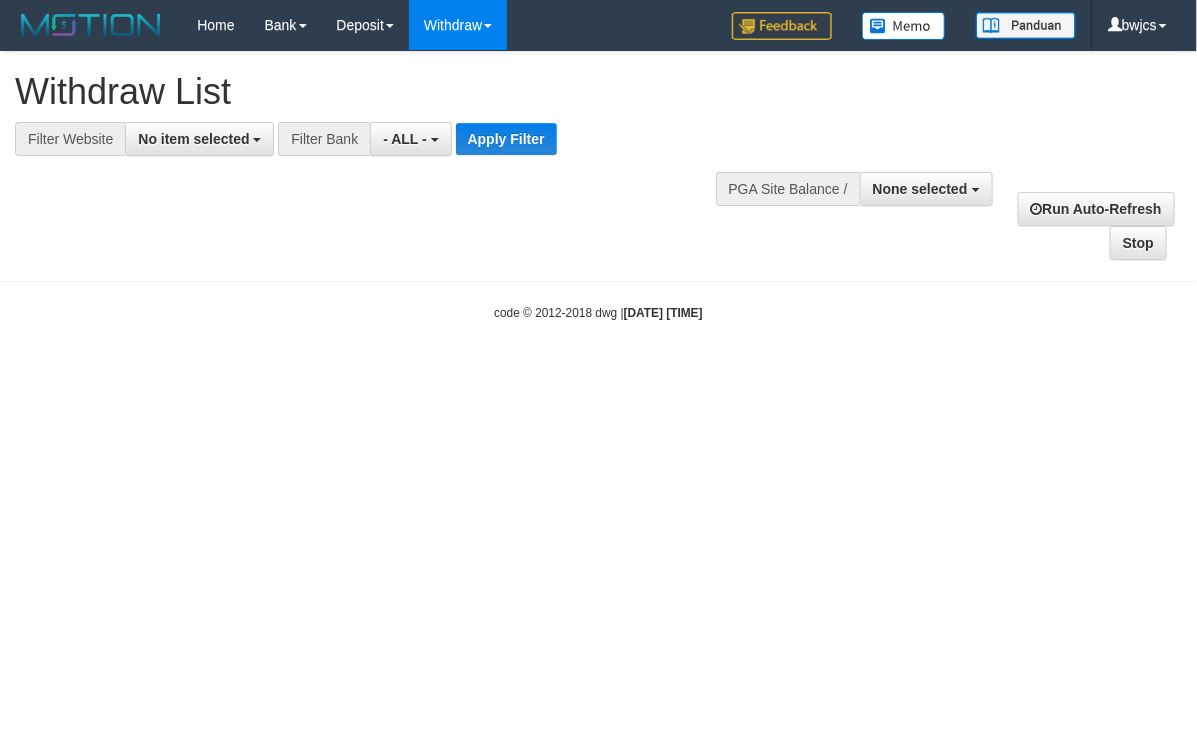 click on "**********" at bounding box center (598, 156) 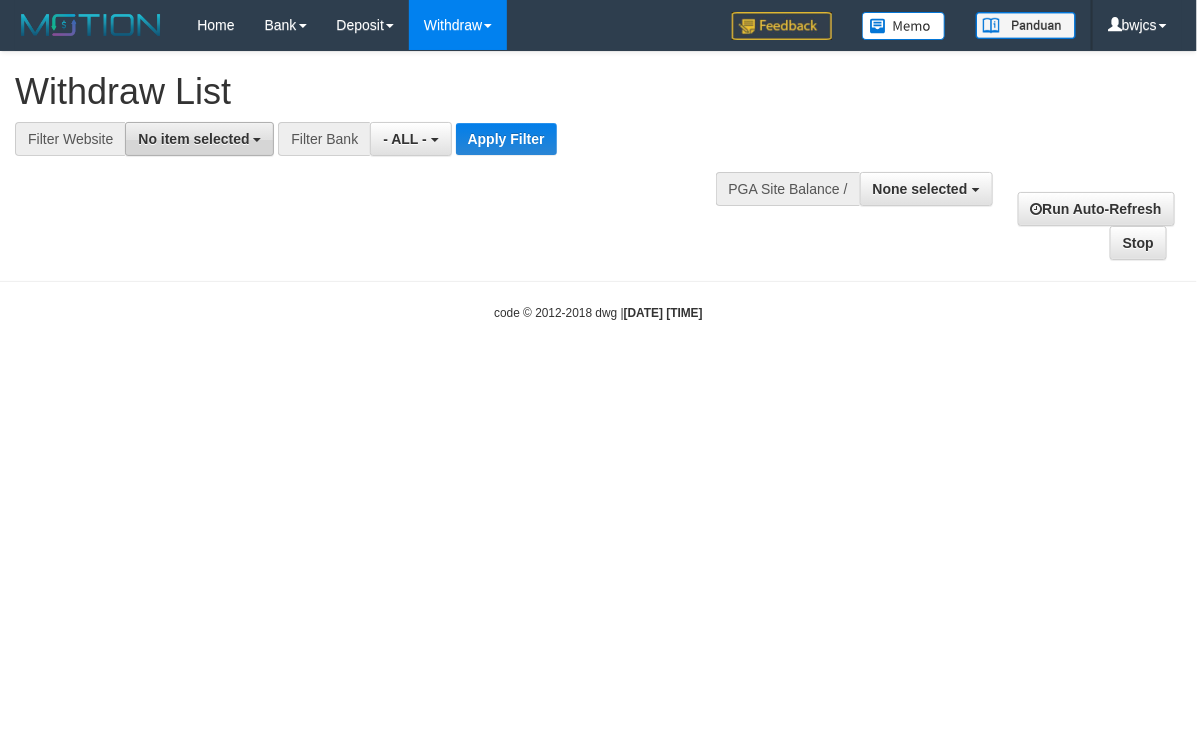 click on "No item selected" at bounding box center [199, 139] 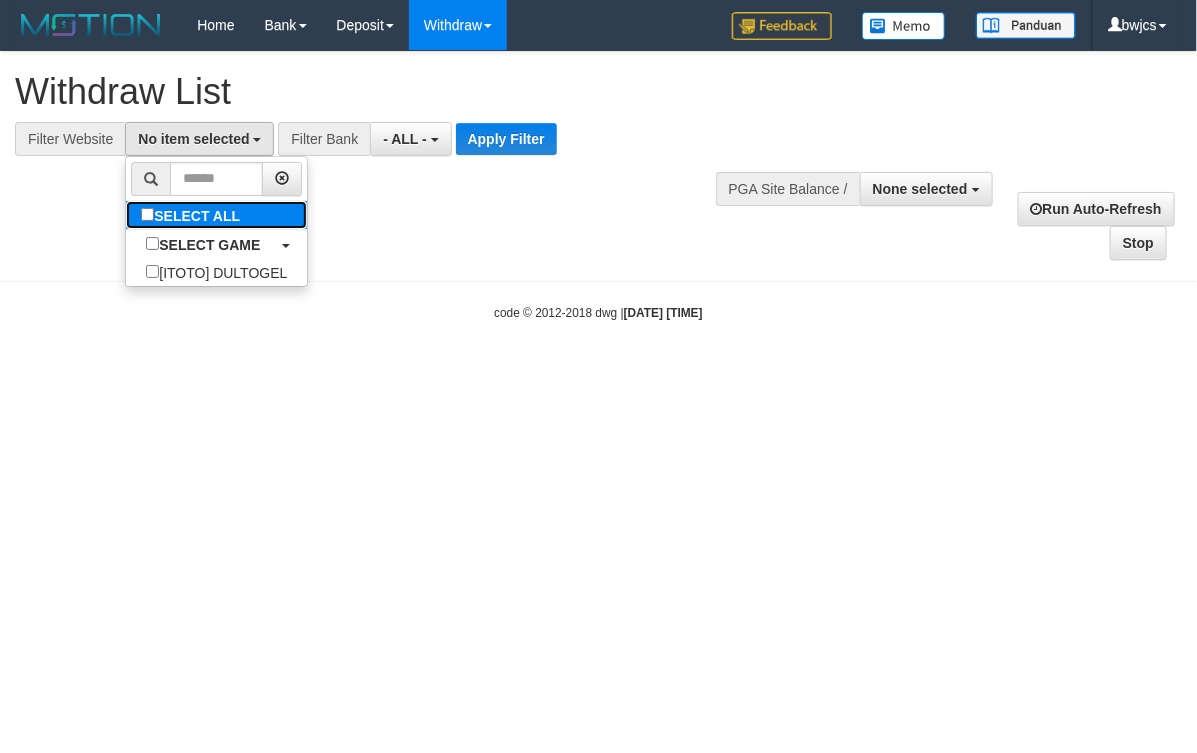 click on "SELECT ALL" at bounding box center (193, 215) 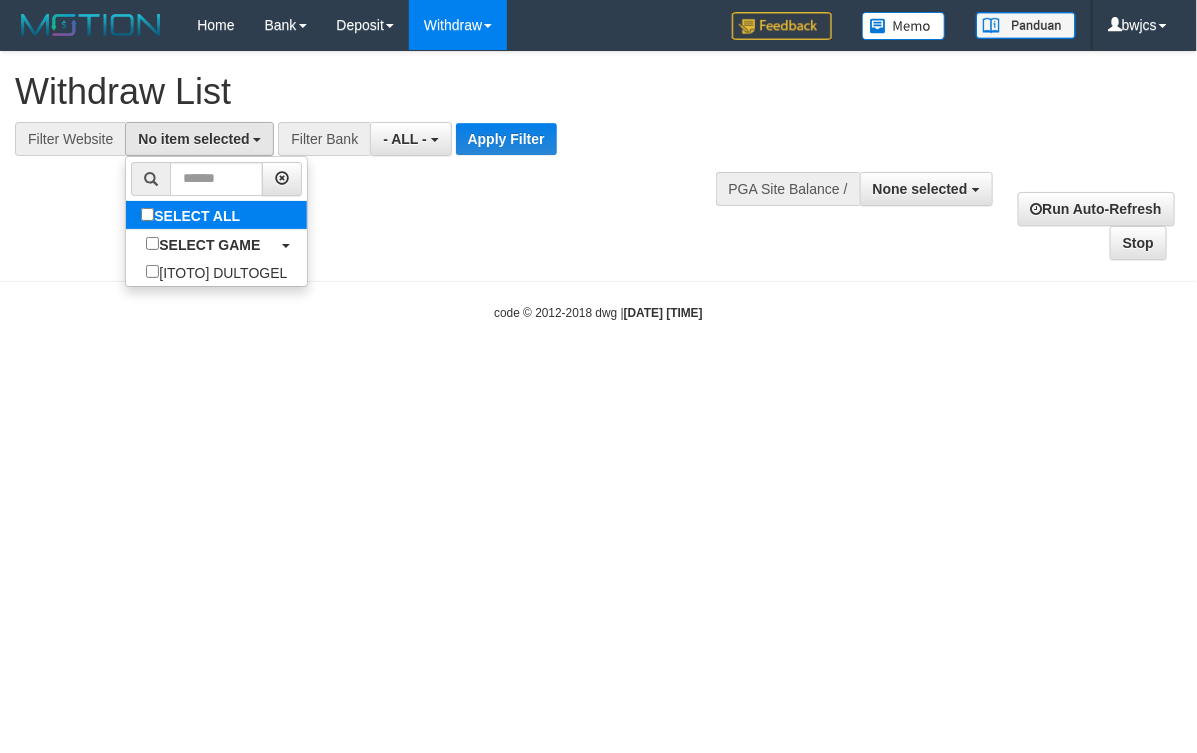 select on "****" 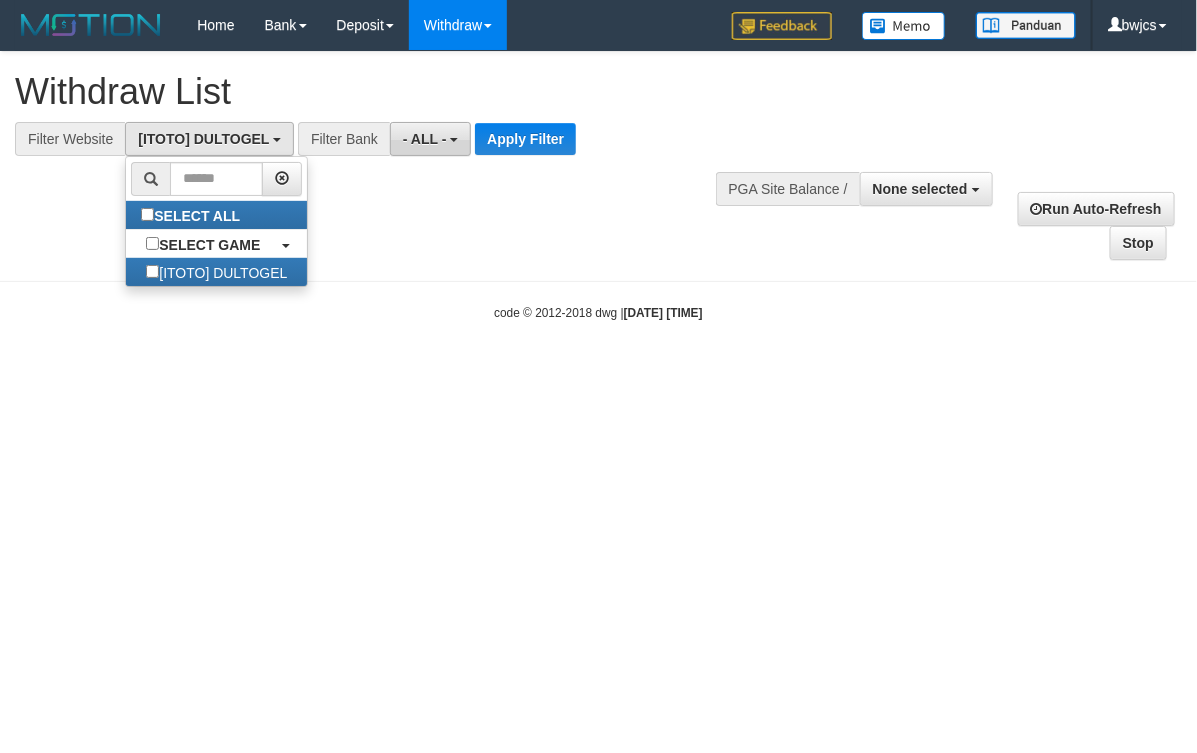 scroll, scrollTop: 17, scrollLeft: 0, axis: vertical 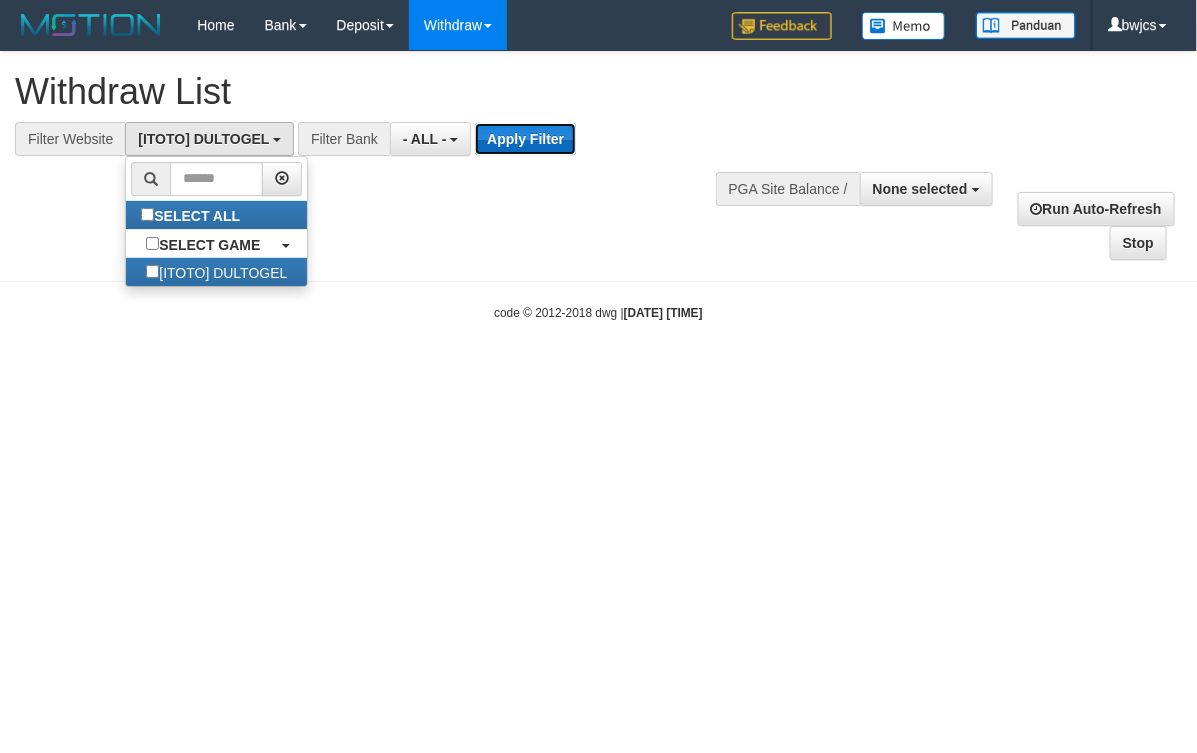 click on "Apply Filter" at bounding box center [525, 139] 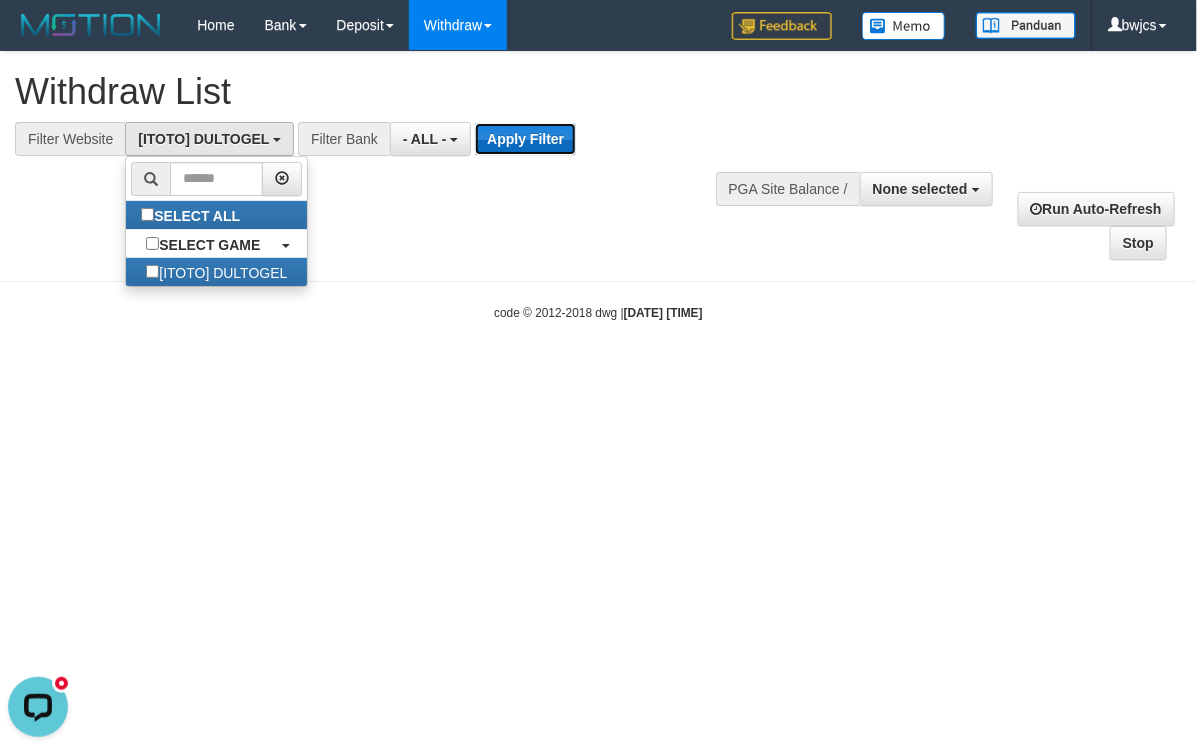 scroll, scrollTop: 0, scrollLeft: 0, axis: both 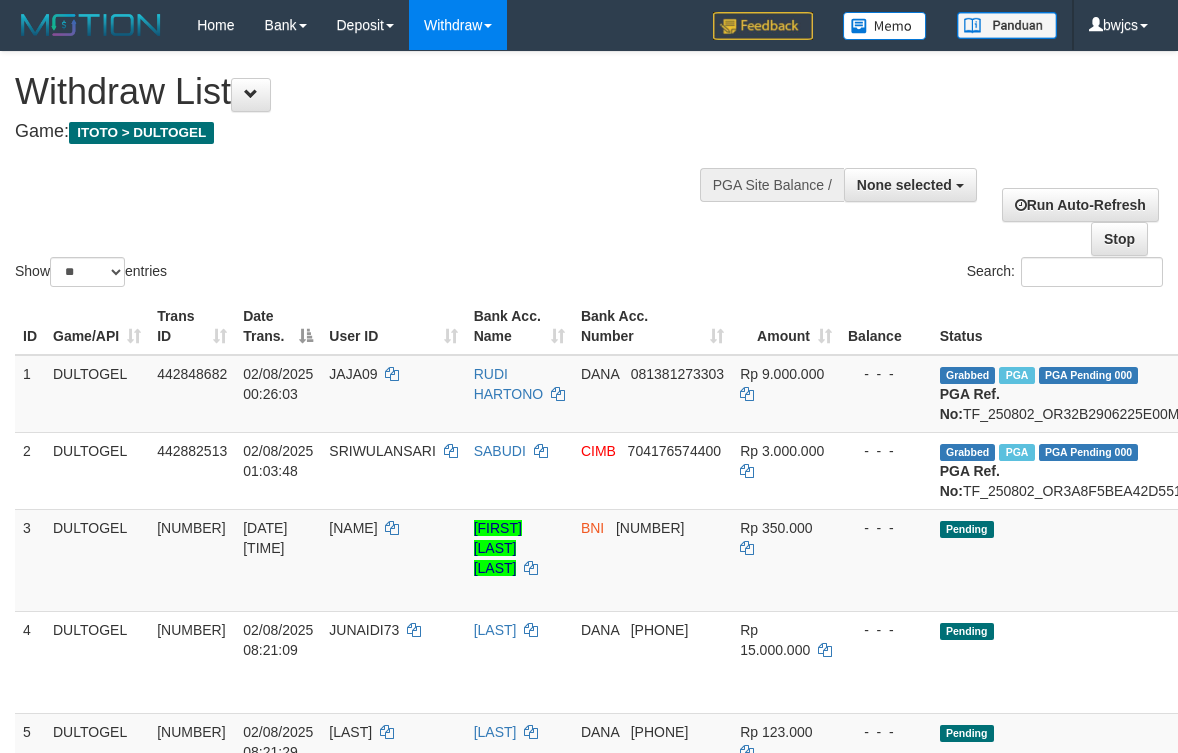 select 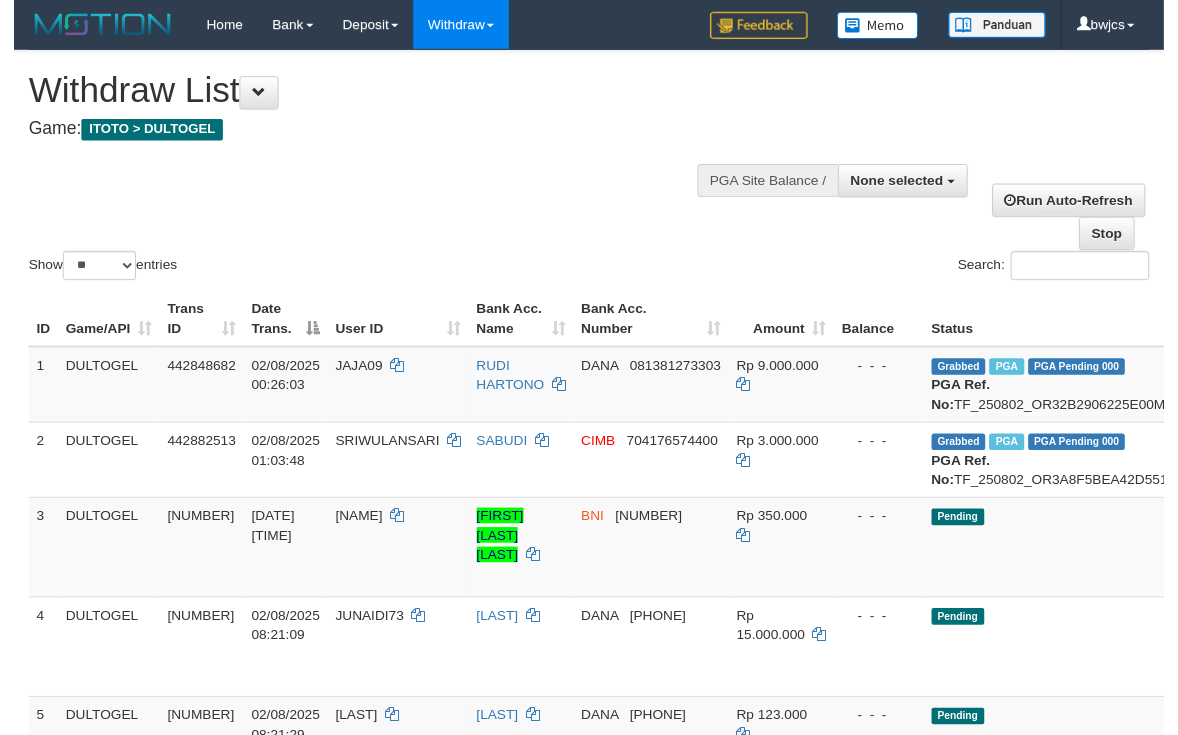 scroll, scrollTop: 0, scrollLeft: 0, axis: both 